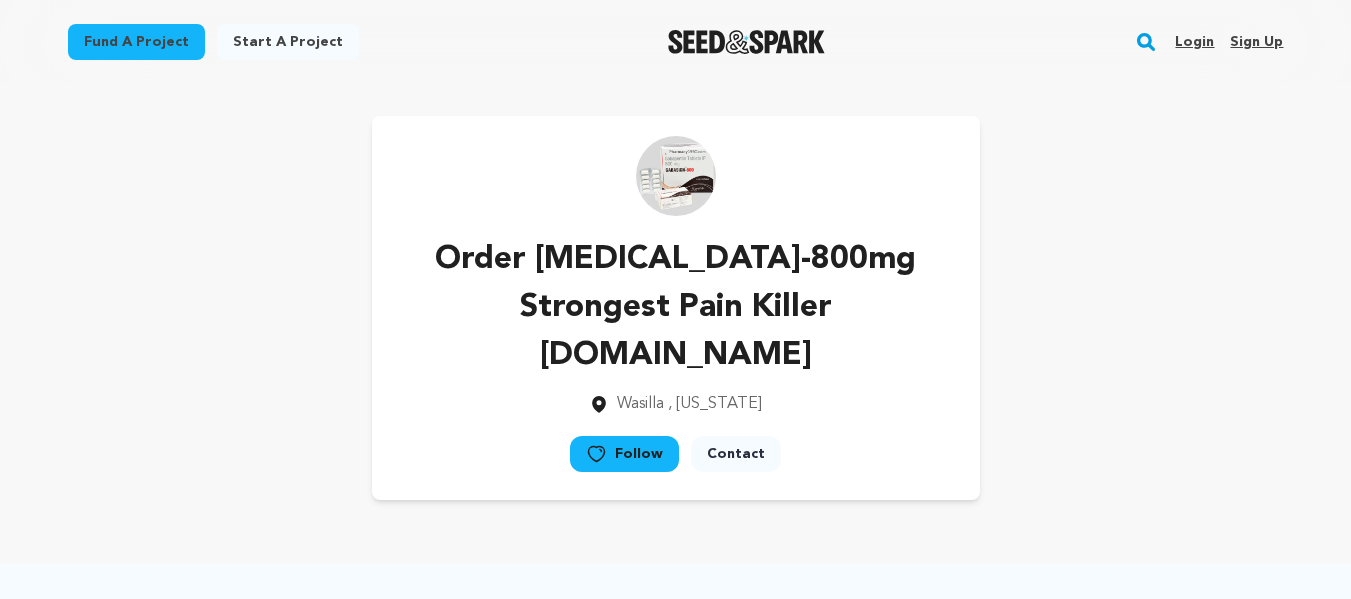 scroll, scrollTop: 0, scrollLeft: 0, axis: both 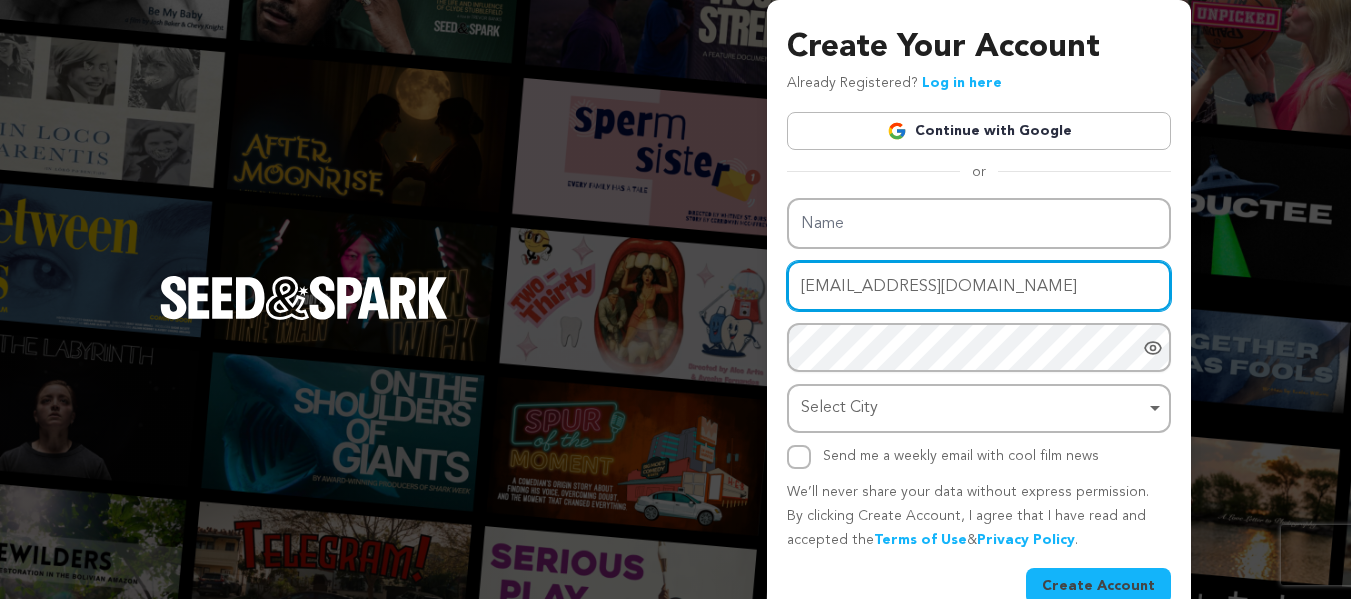 click on "nancywadhe0+1na1@gmail.com" at bounding box center (979, 286) 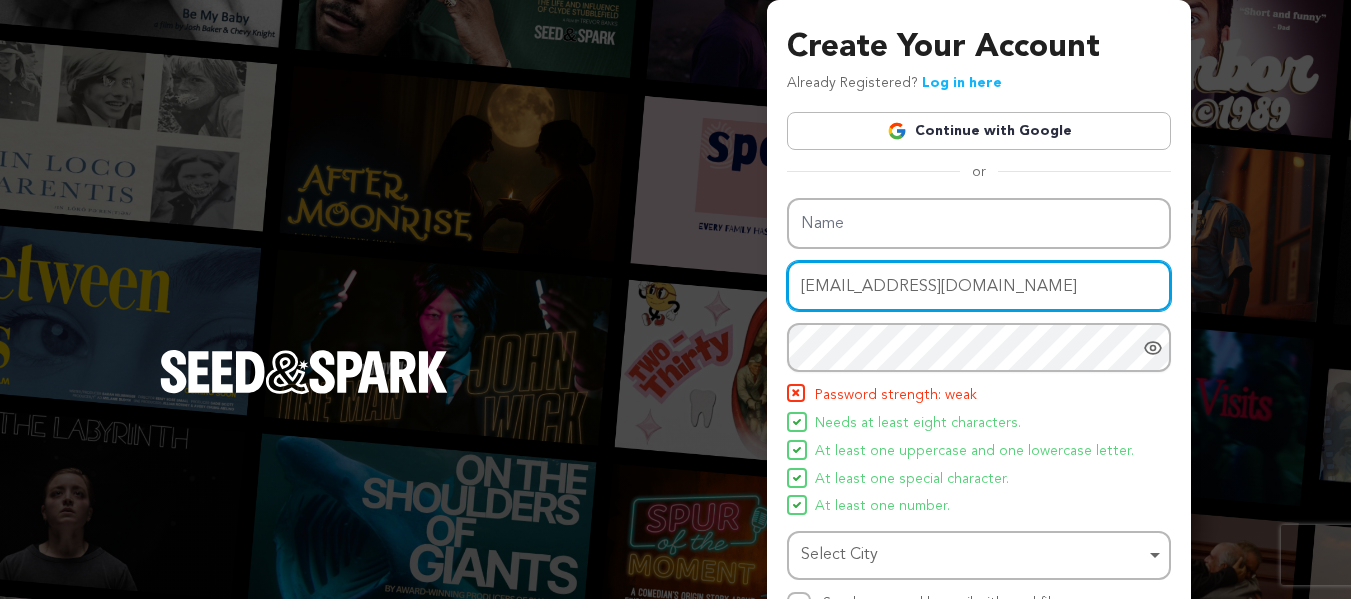 click on "nancywadhe0+1na1@gmail.com" at bounding box center [979, 286] 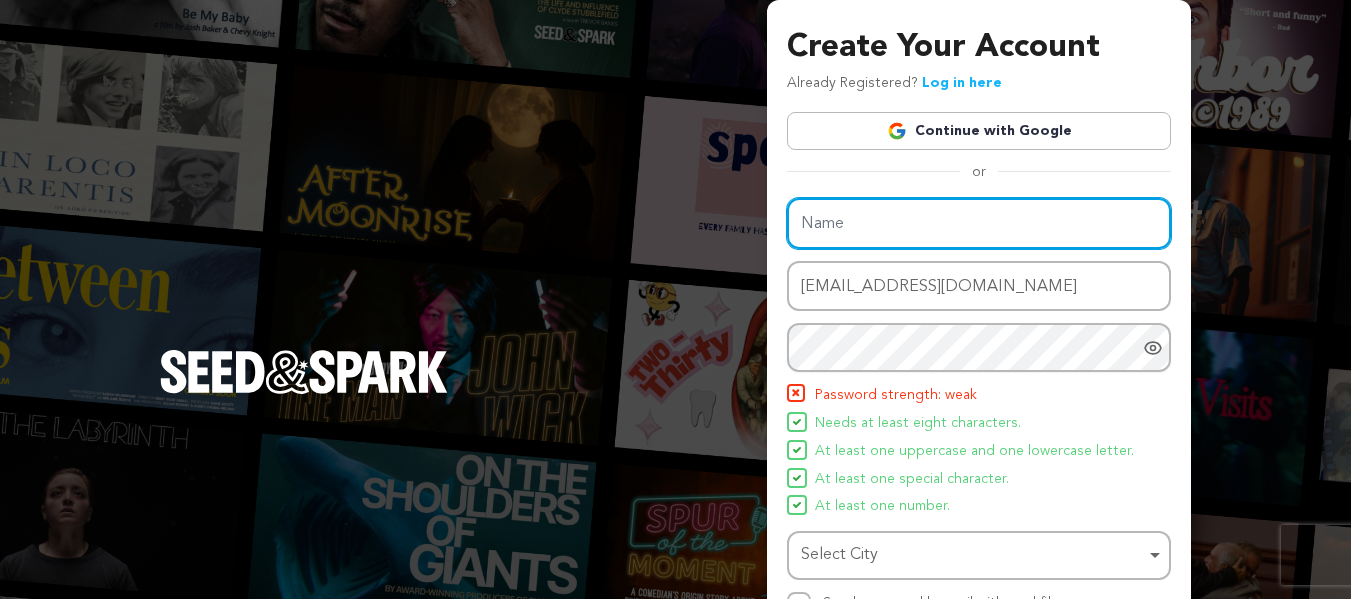 click on "Name" at bounding box center [979, 223] 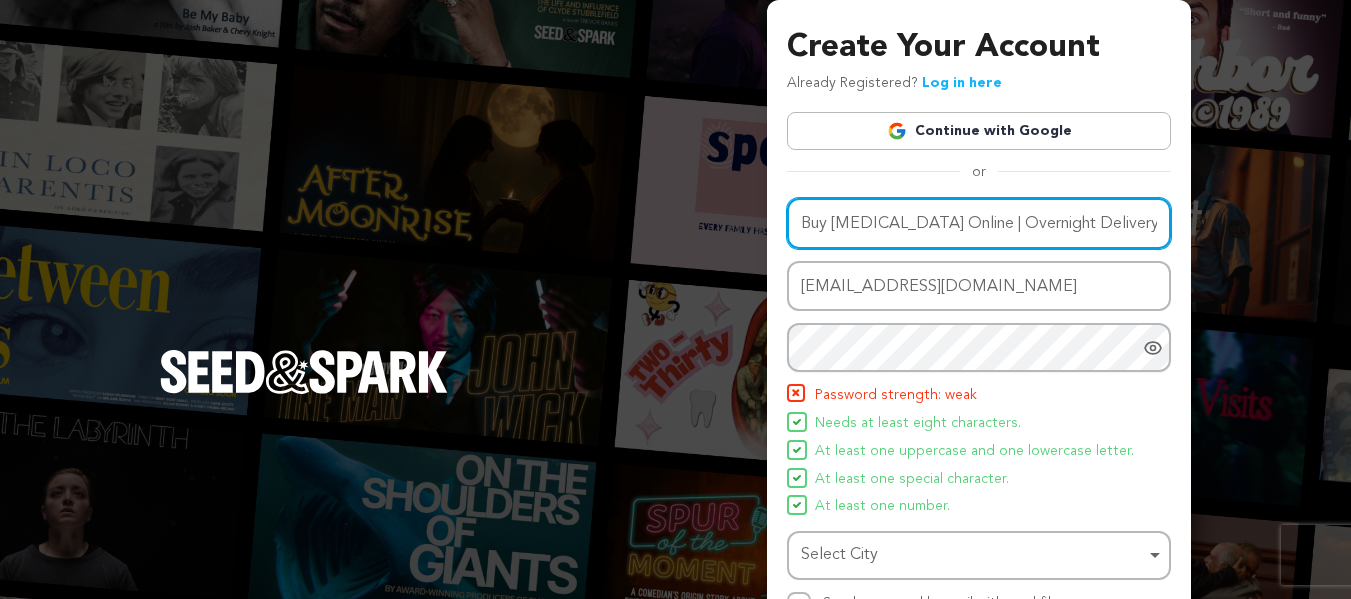 type on "Buy Gabapentin Online | Overnight Delivery" 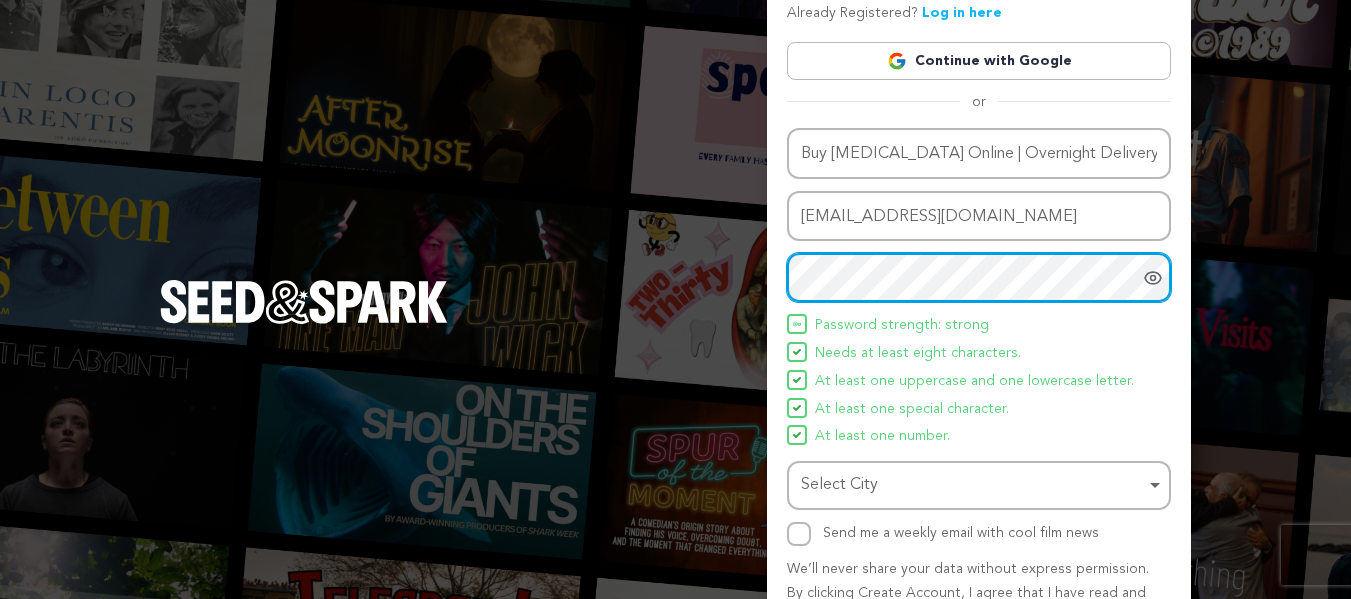 scroll, scrollTop: 184, scrollLeft: 0, axis: vertical 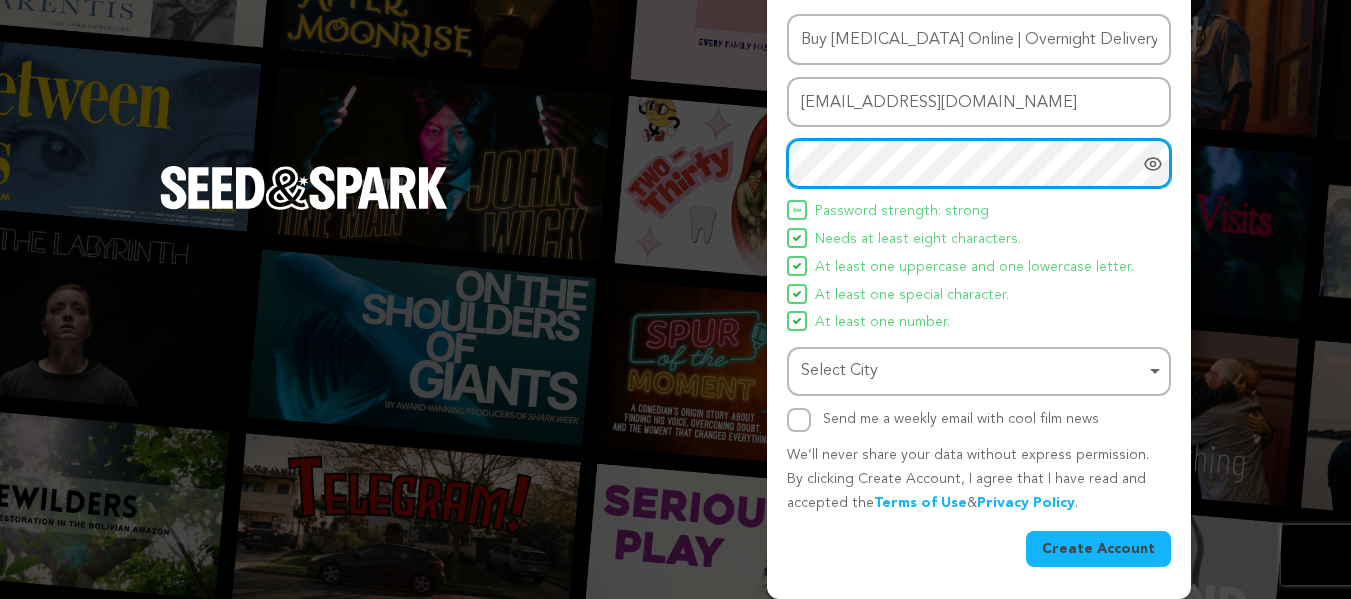 click on "Select City Remove item" at bounding box center [973, 371] 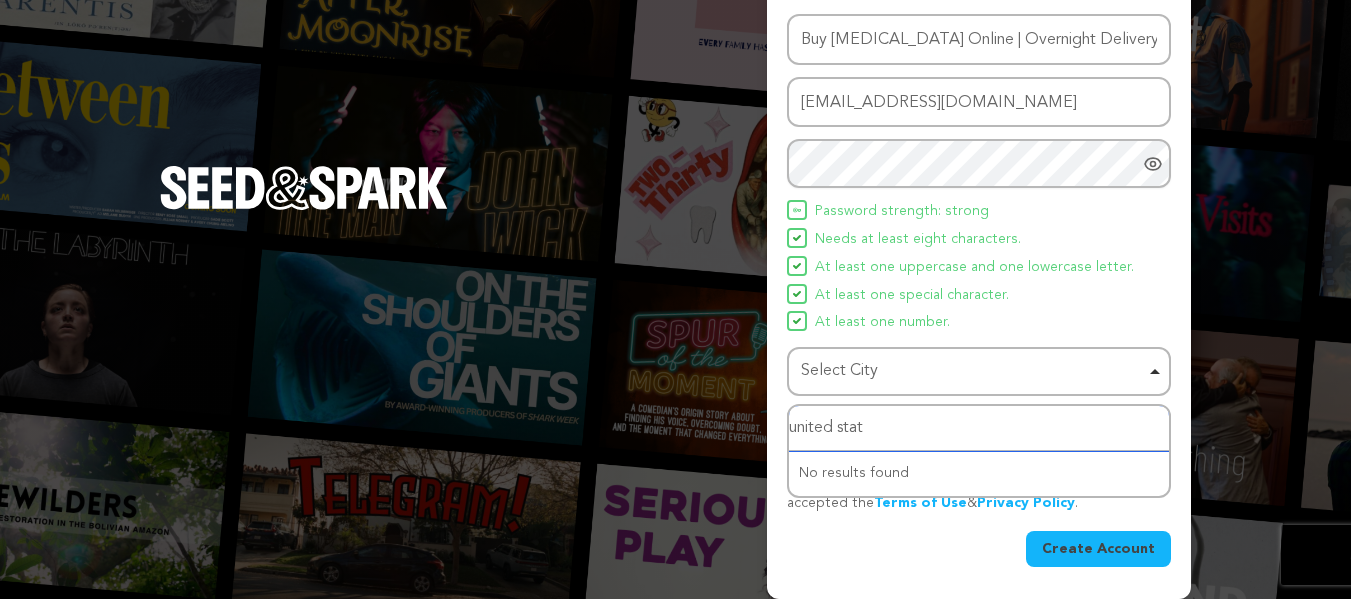 type on "united state" 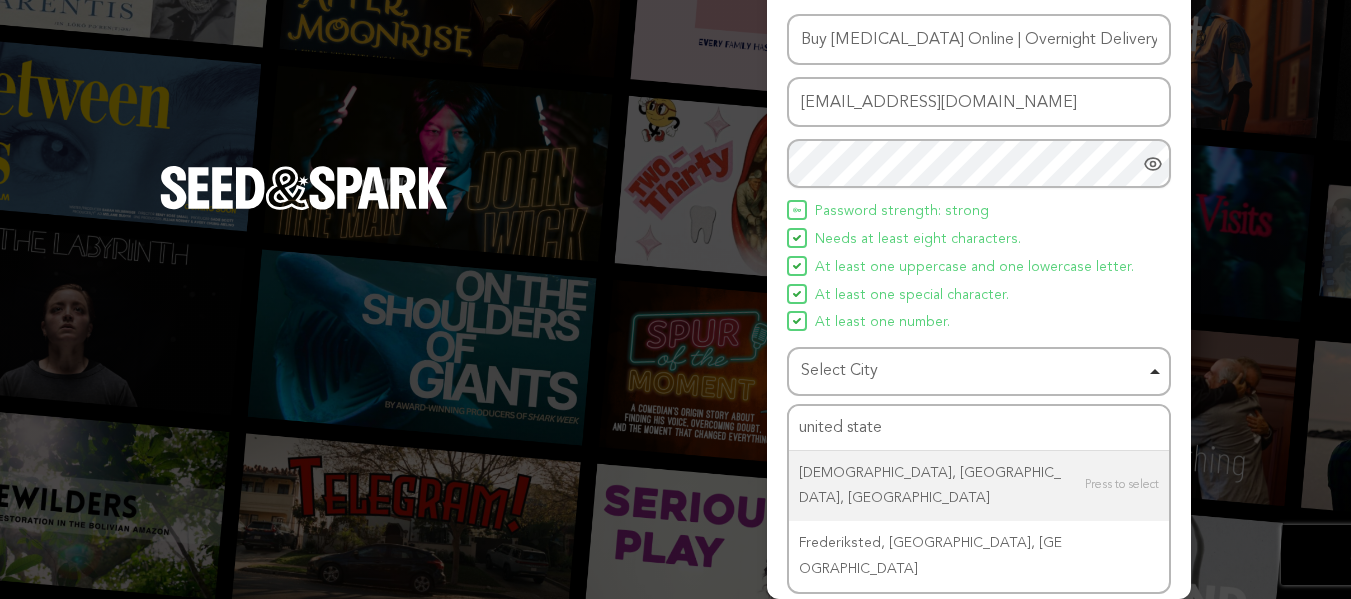 type 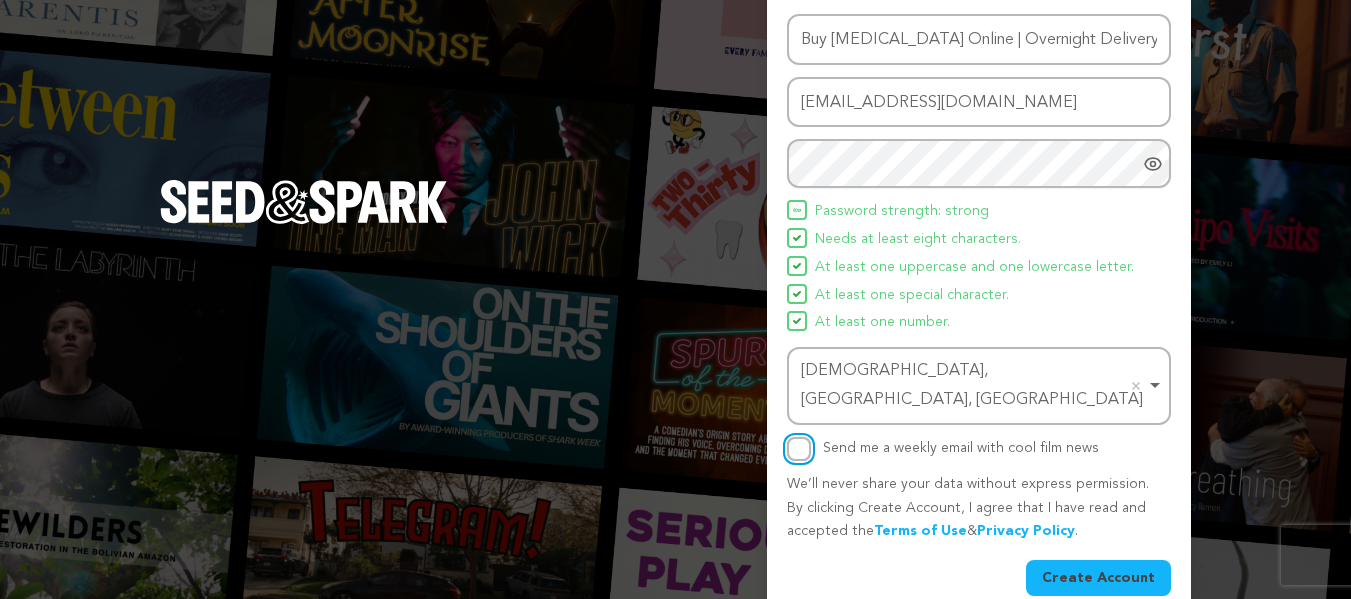 click on "Send me a weekly email with cool film news" at bounding box center (799, 449) 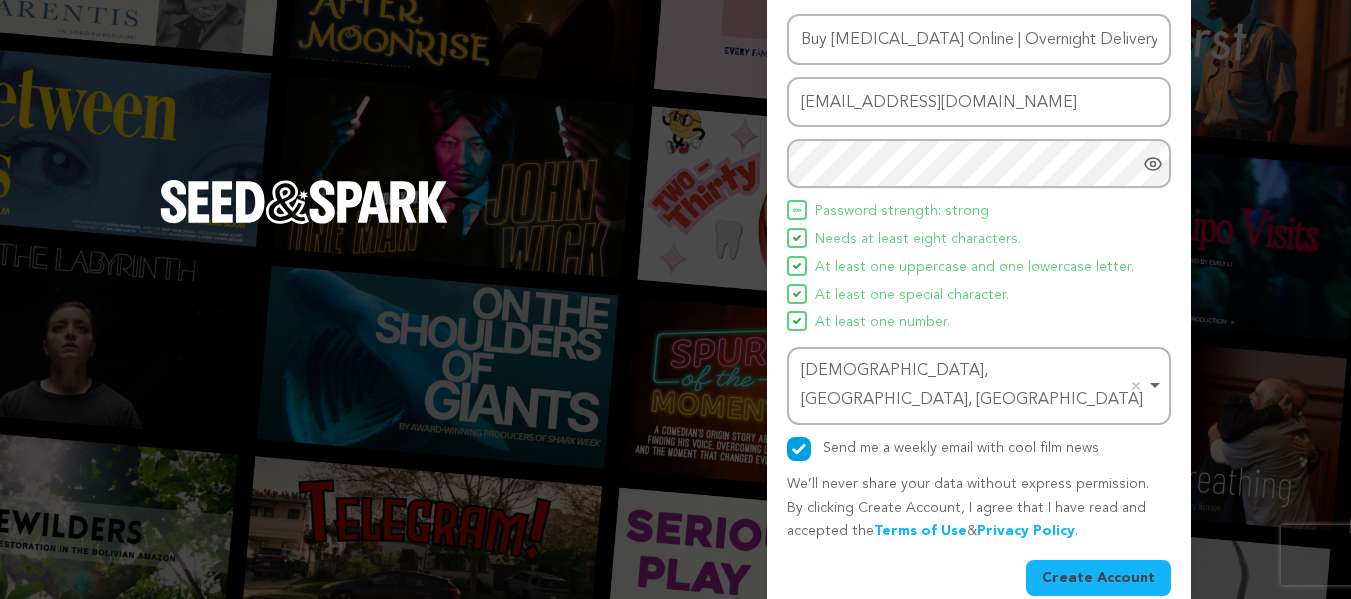 click on "Create Account" at bounding box center [1098, 578] 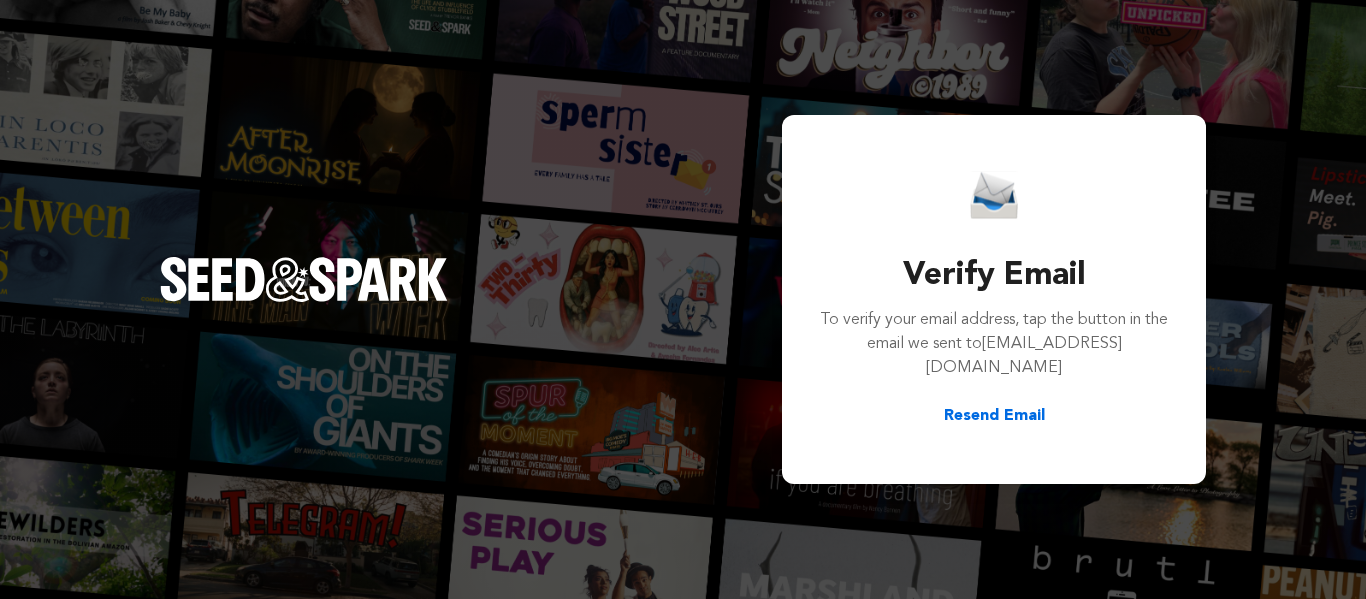 scroll, scrollTop: 0, scrollLeft: 0, axis: both 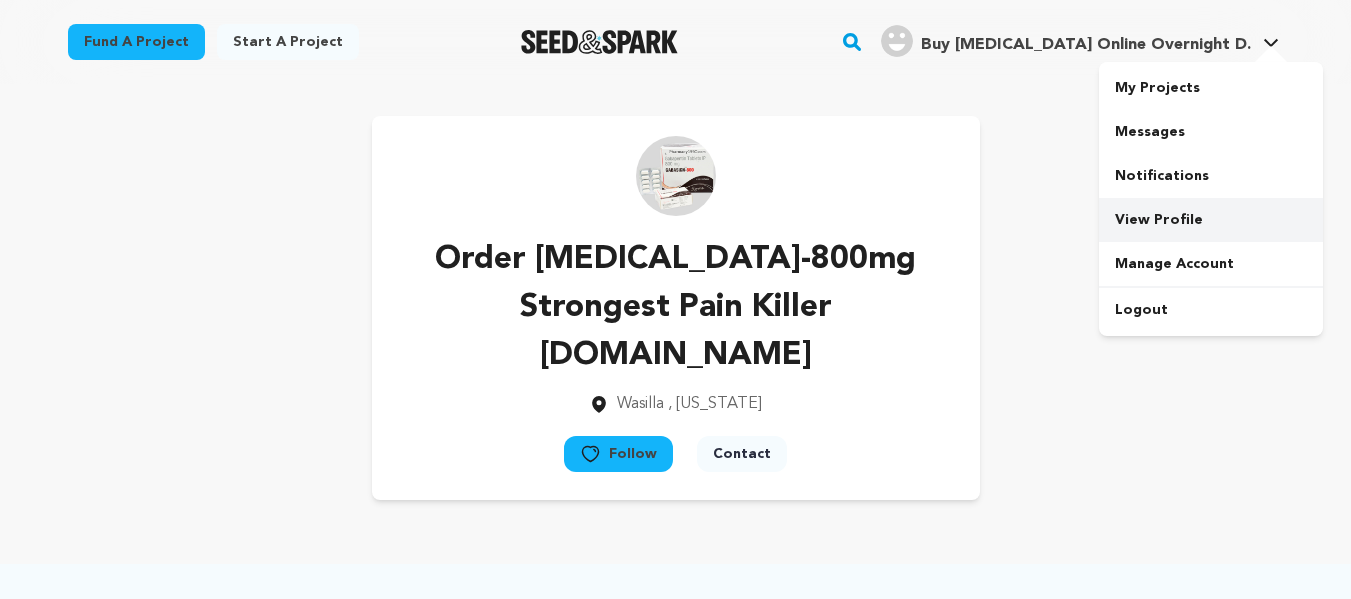 click on "View Profile" at bounding box center [1211, 220] 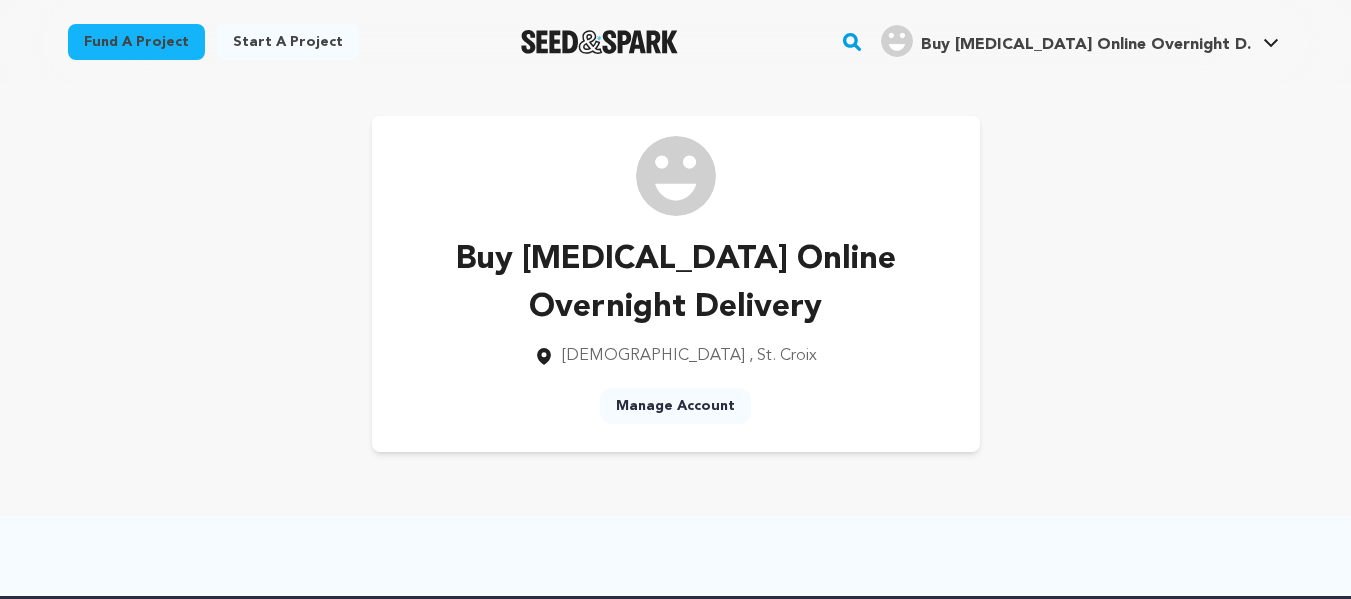 scroll, scrollTop: 0, scrollLeft: 0, axis: both 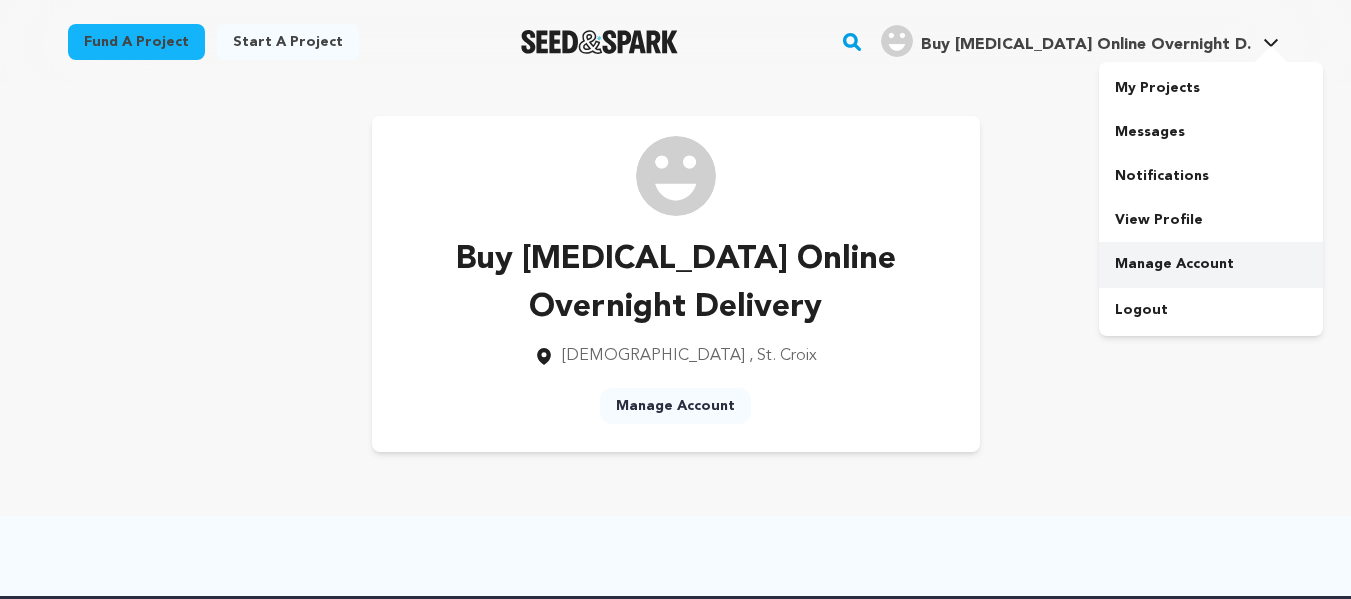 click on "Manage Account" at bounding box center (1211, 264) 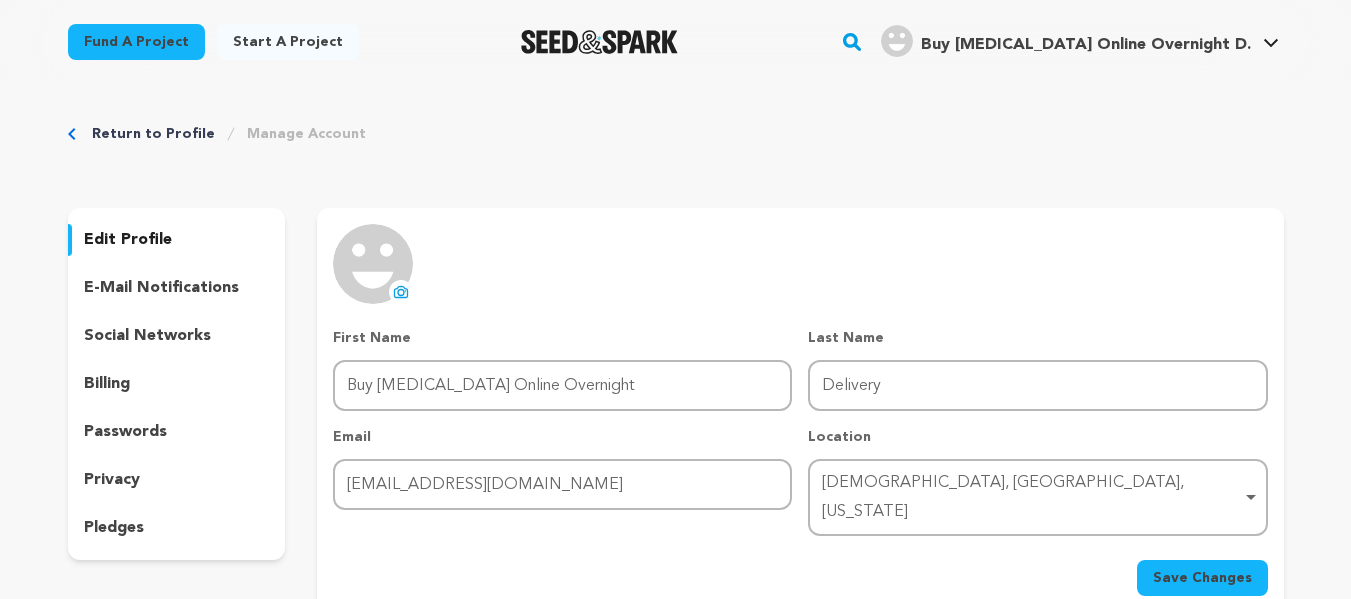 scroll, scrollTop: 0, scrollLeft: 0, axis: both 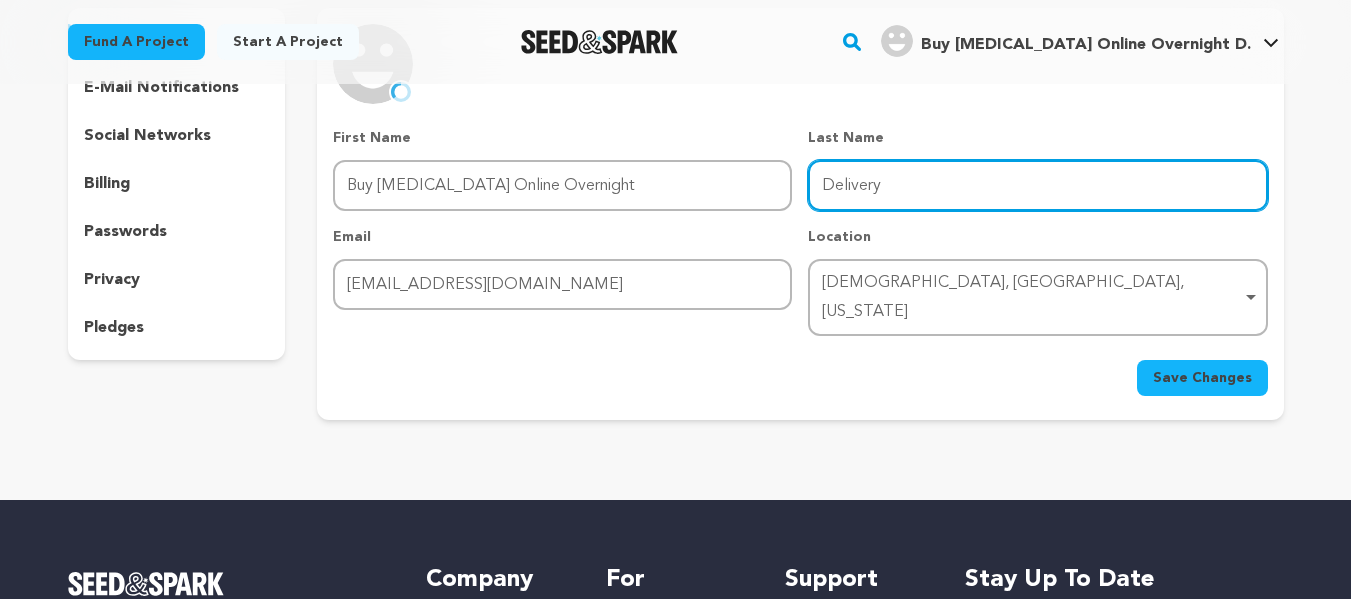 click on "Delivery" at bounding box center [1037, 185] 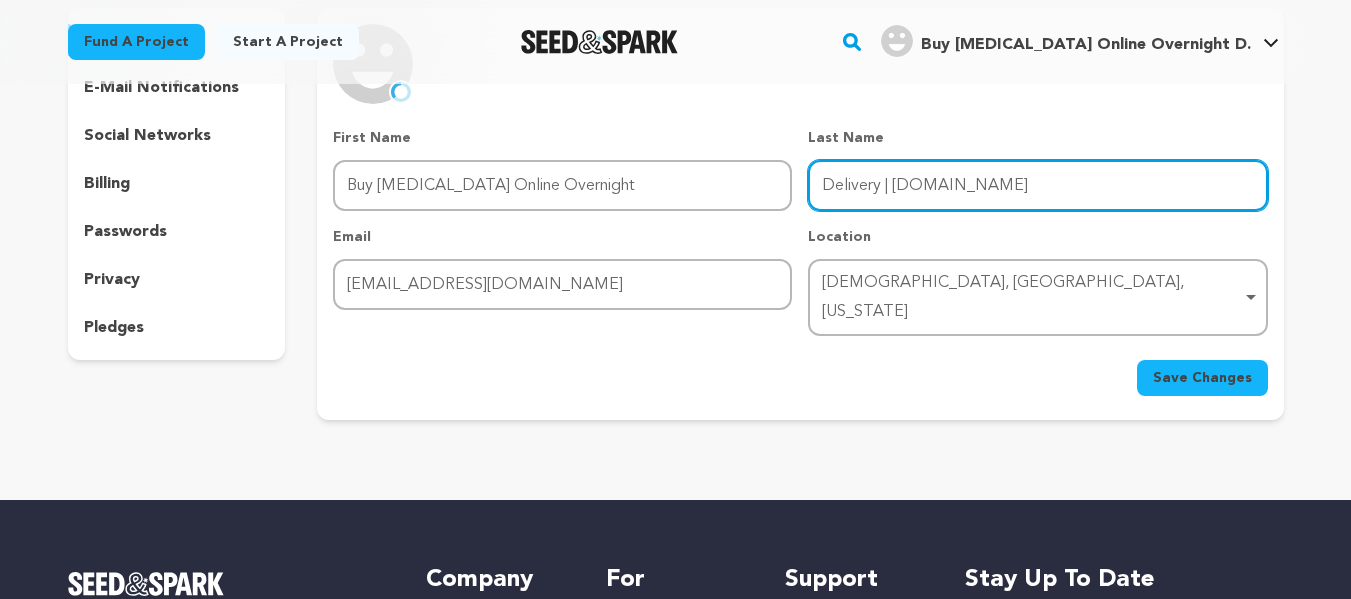 type on "Delivery | legitpills.com" 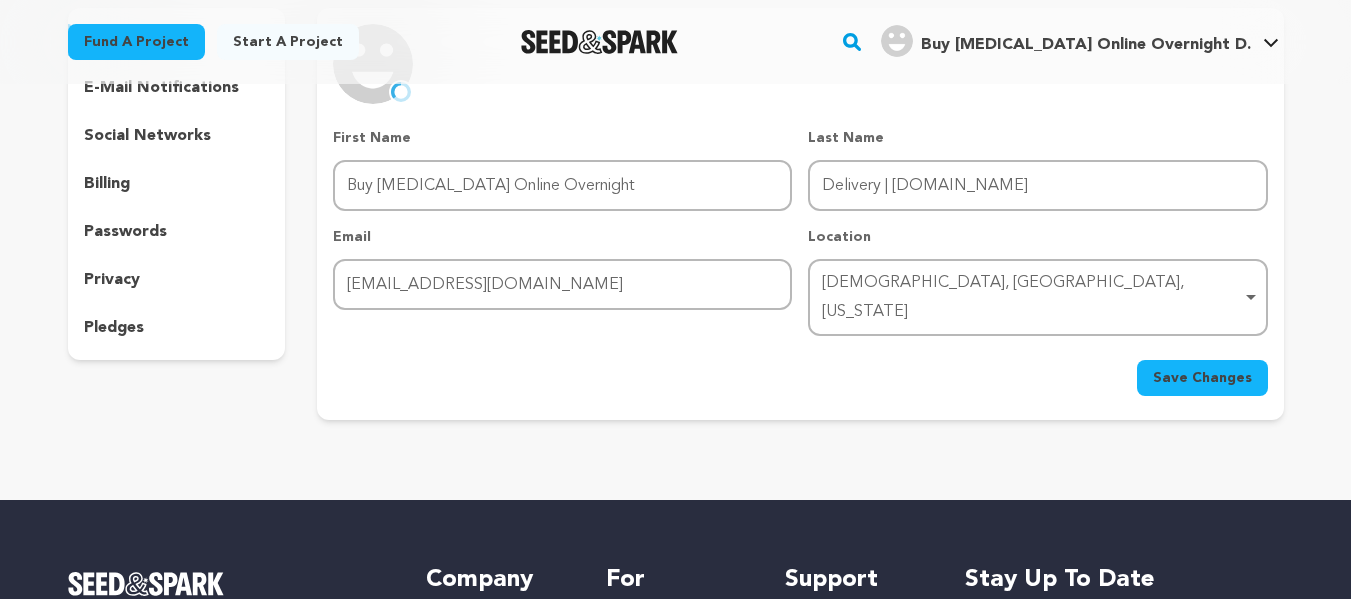 click on "Save Changes" at bounding box center (1202, 378) 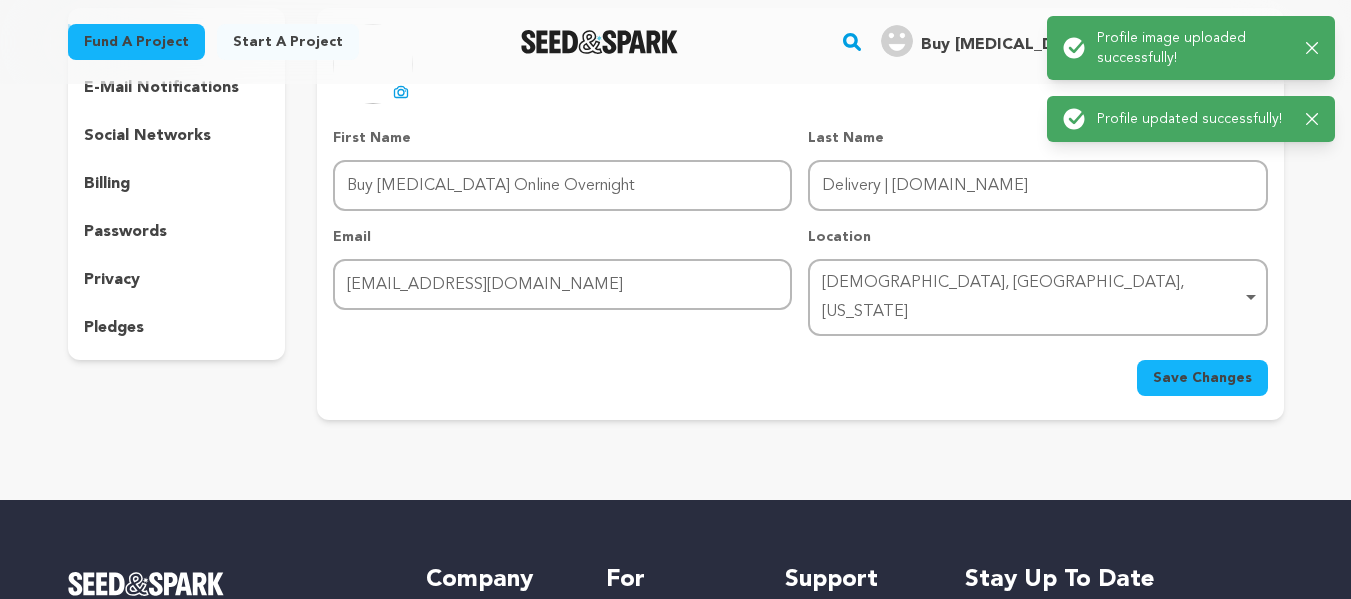 click on "Success:
Info:
Warning:
Error:
Profile image uploaded successfully!
Close notification" at bounding box center (1191, 48) 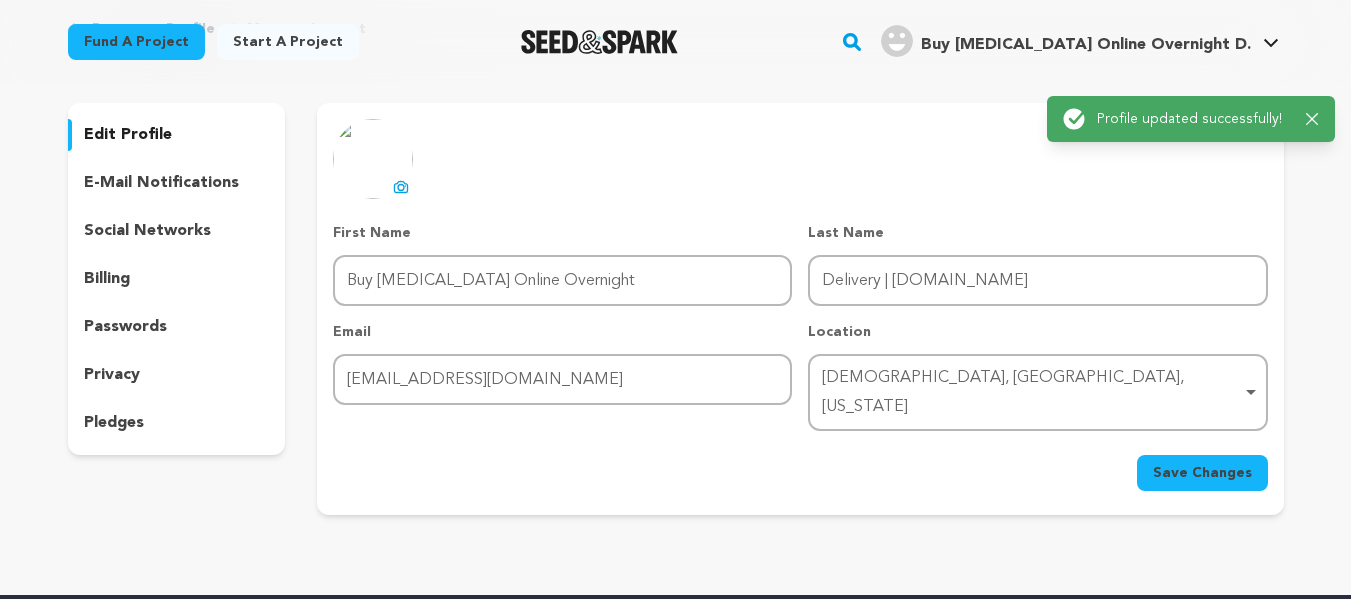 scroll, scrollTop: 0, scrollLeft: 0, axis: both 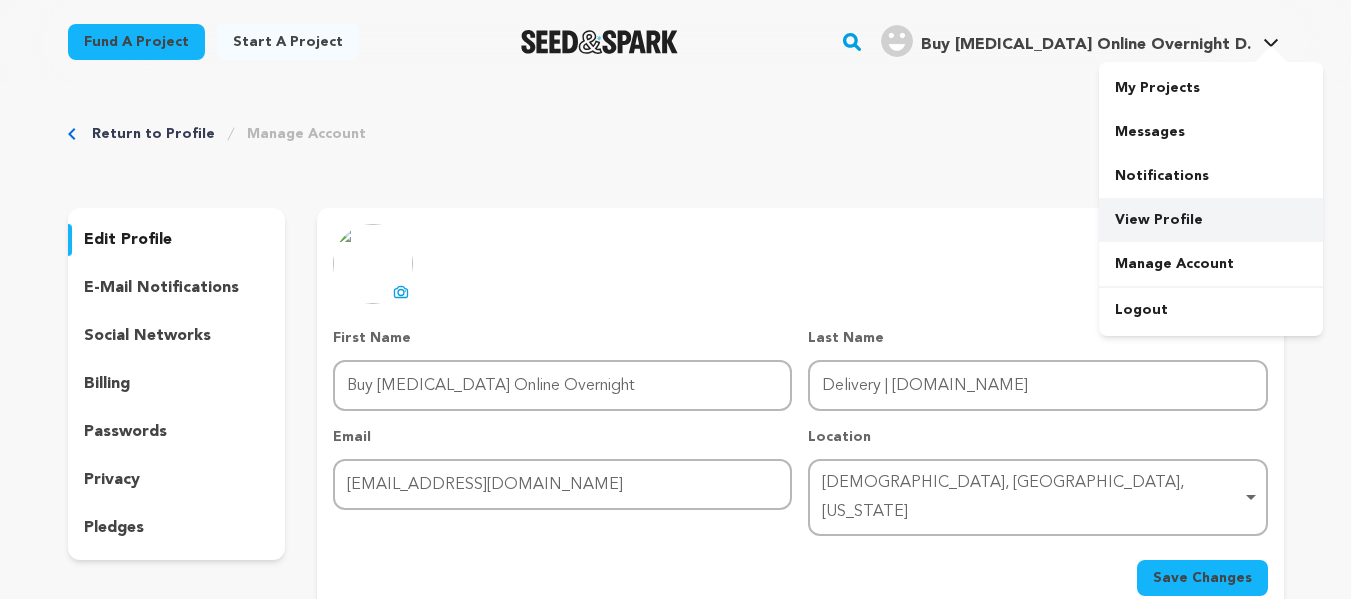 click on "View Profile" at bounding box center [1211, 220] 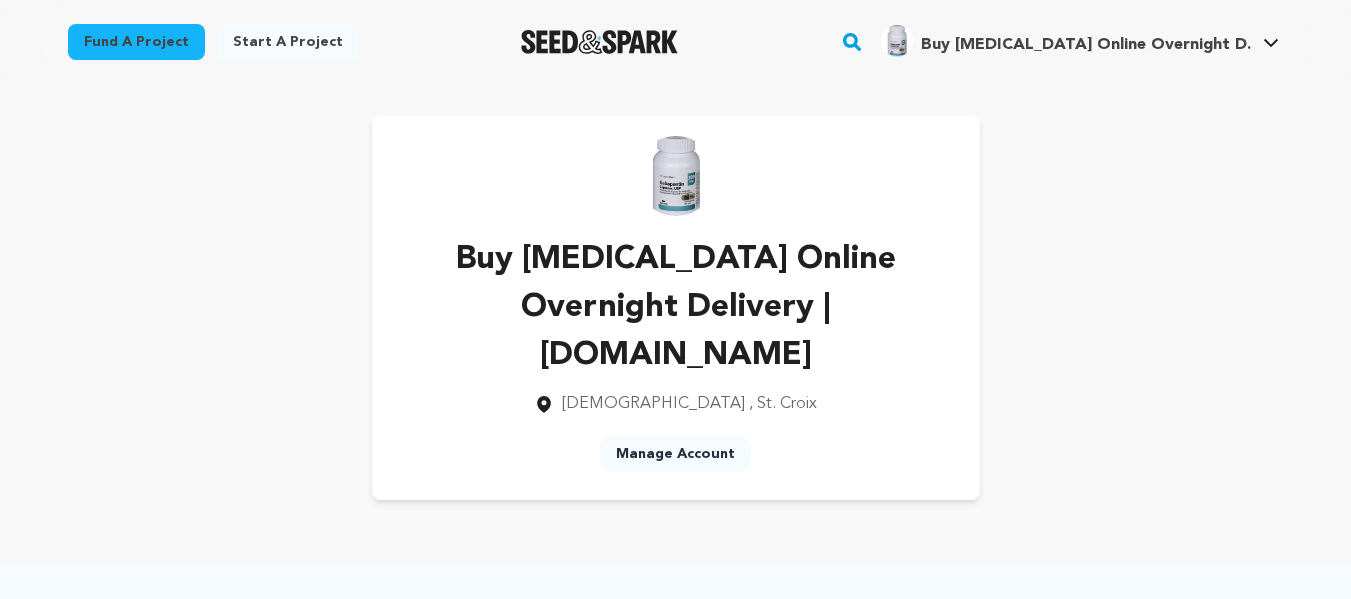 scroll, scrollTop: 0, scrollLeft: 0, axis: both 